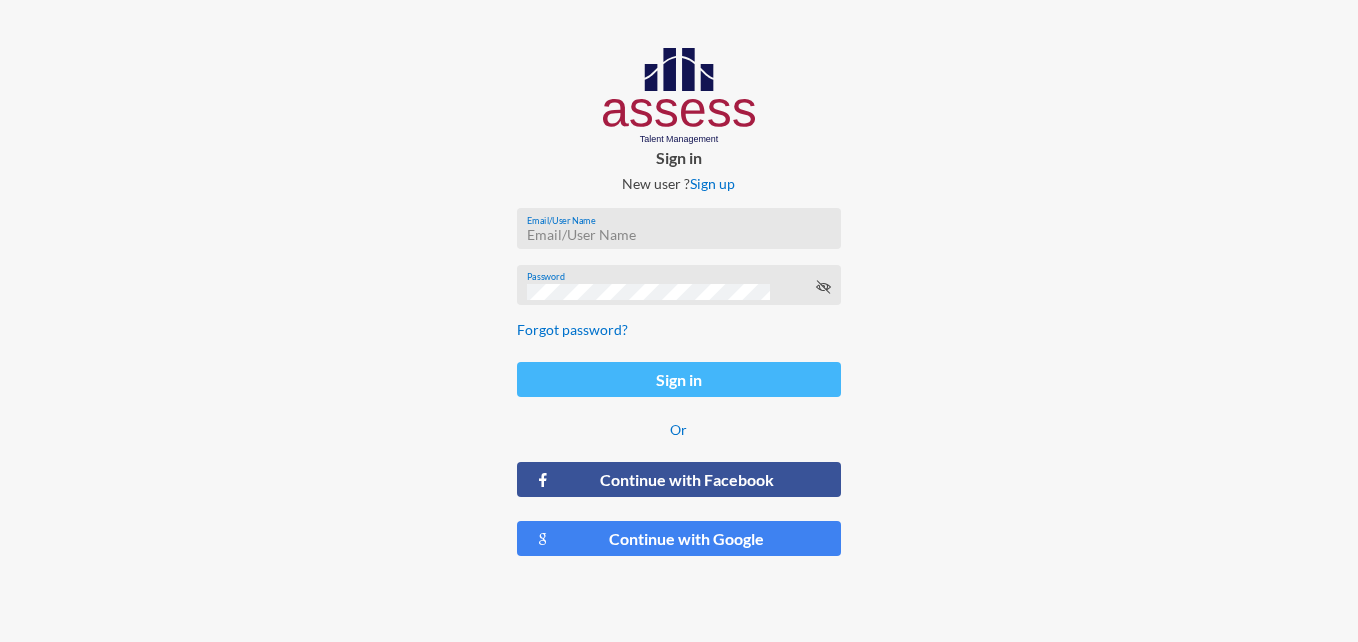 scroll, scrollTop: 0, scrollLeft: 0, axis: both 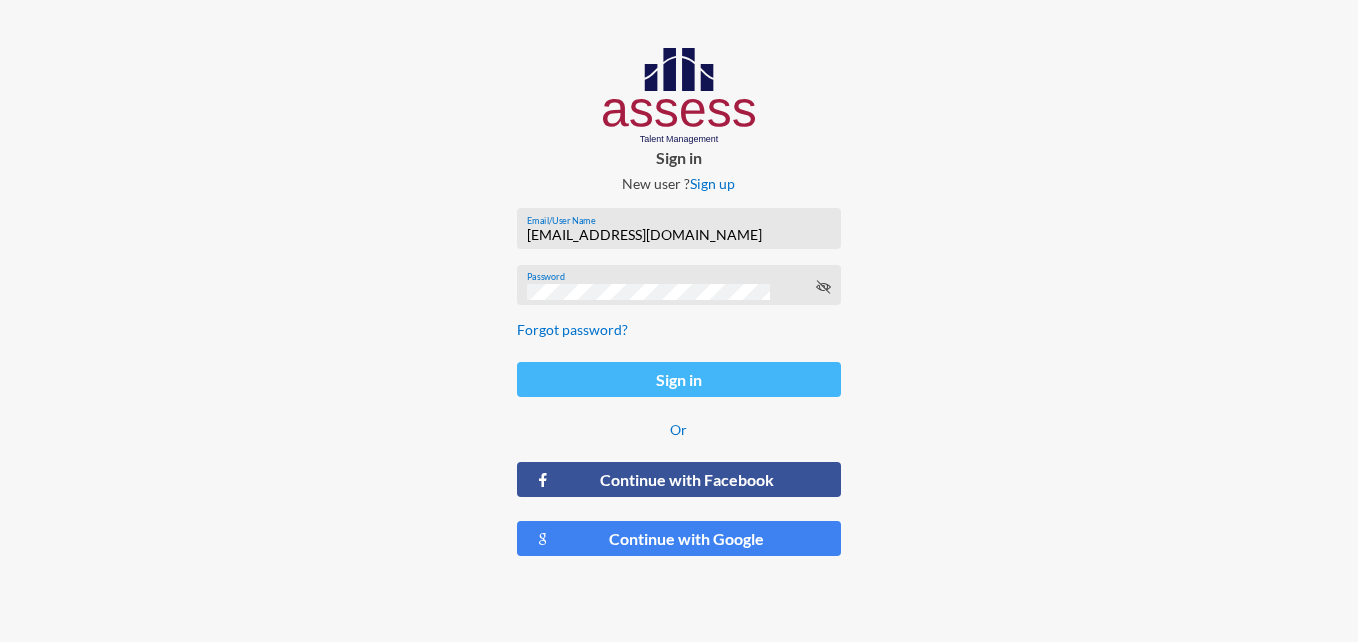 click on "Sign in" 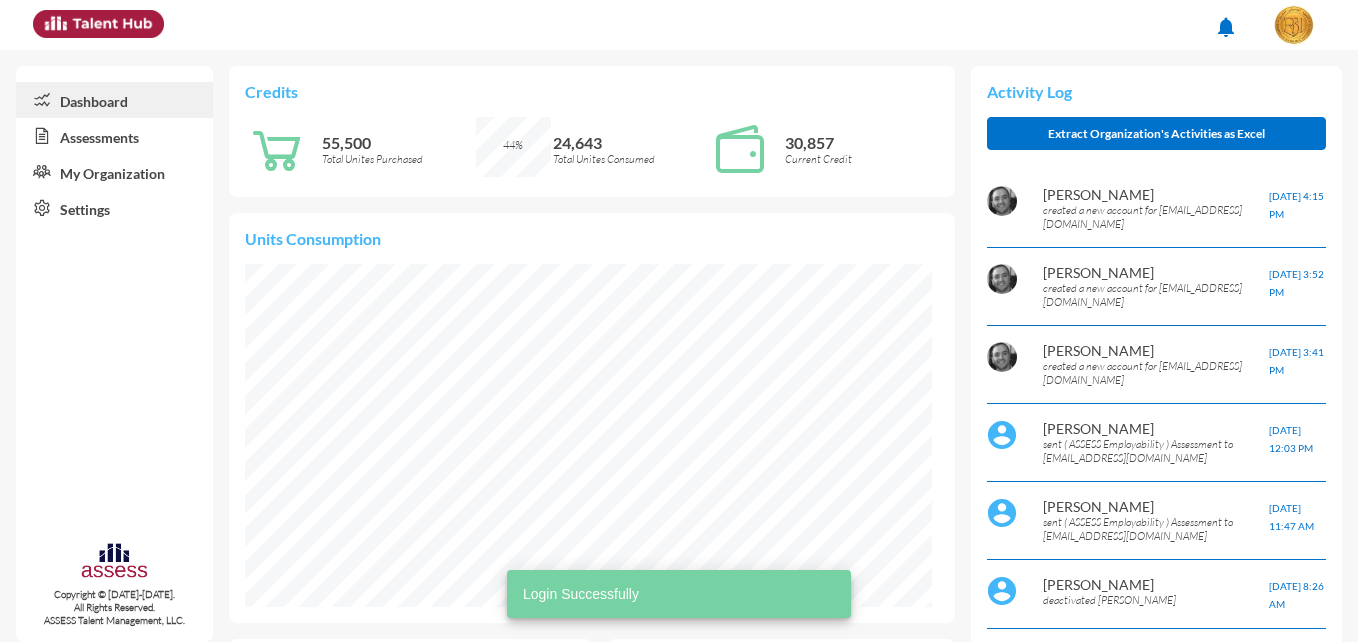 scroll, scrollTop: 999845, scrollLeft: 999672, axis: both 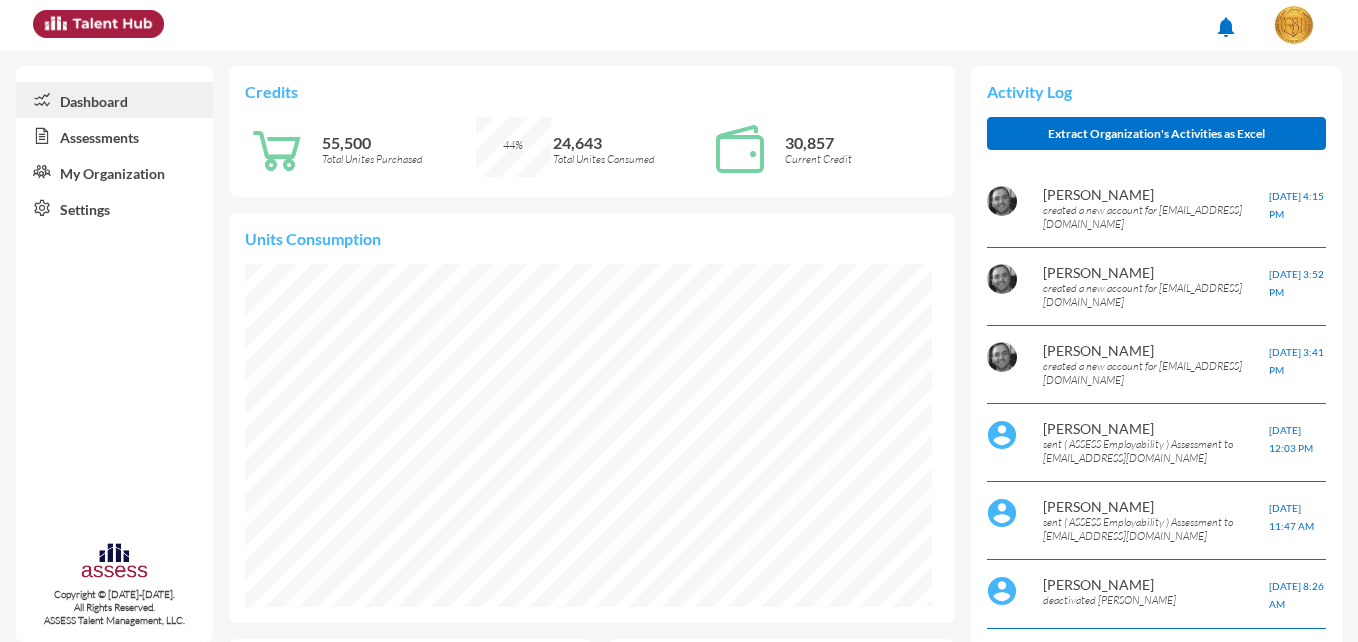 click on "Assessments" 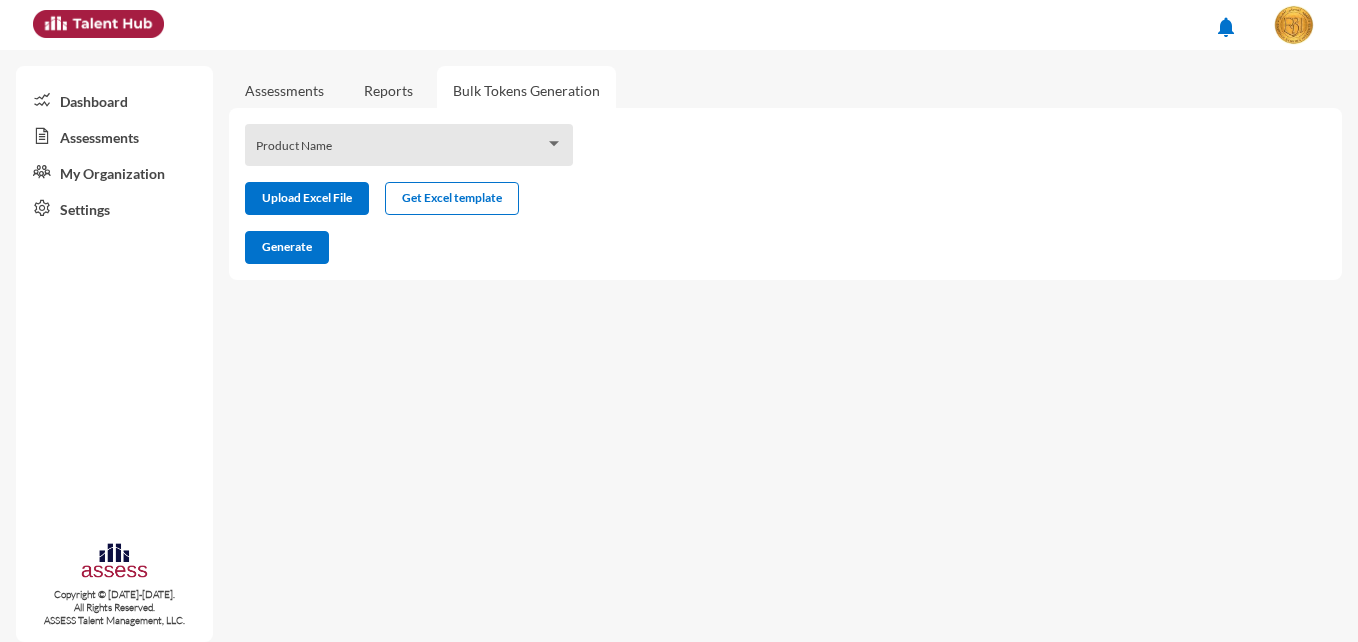 click on "Product Name" 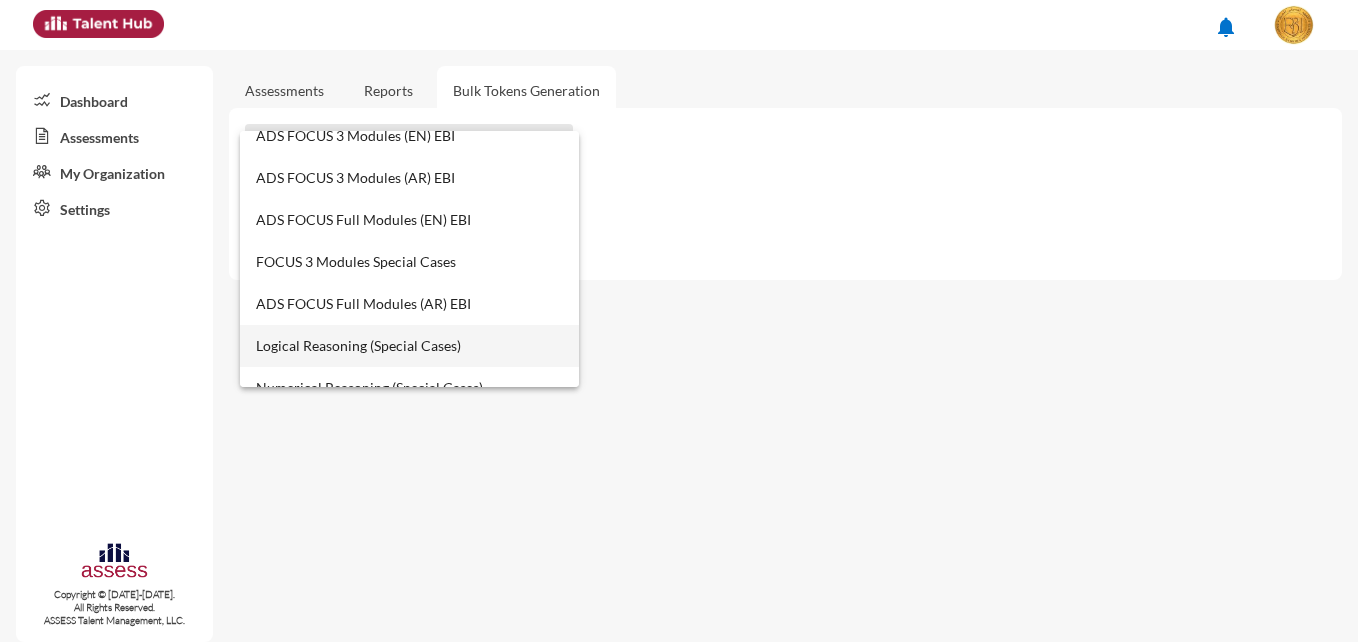 scroll, scrollTop: 200, scrollLeft: 0, axis: vertical 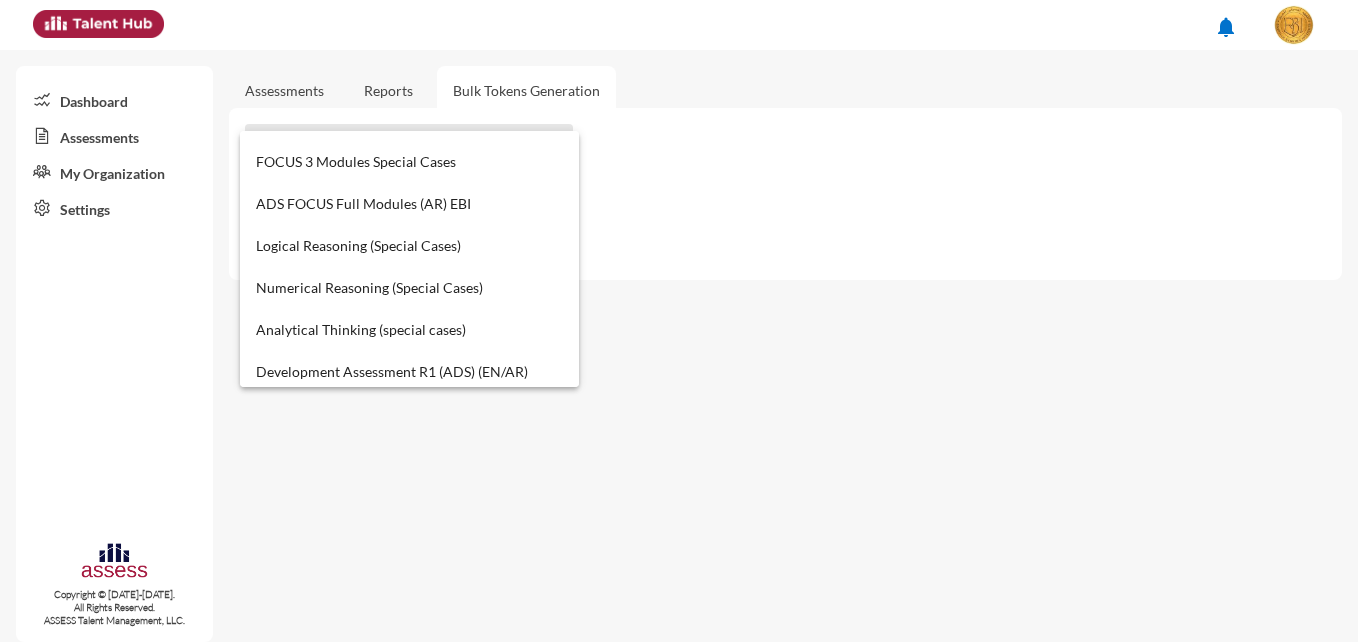 click at bounding box center [679, 321] 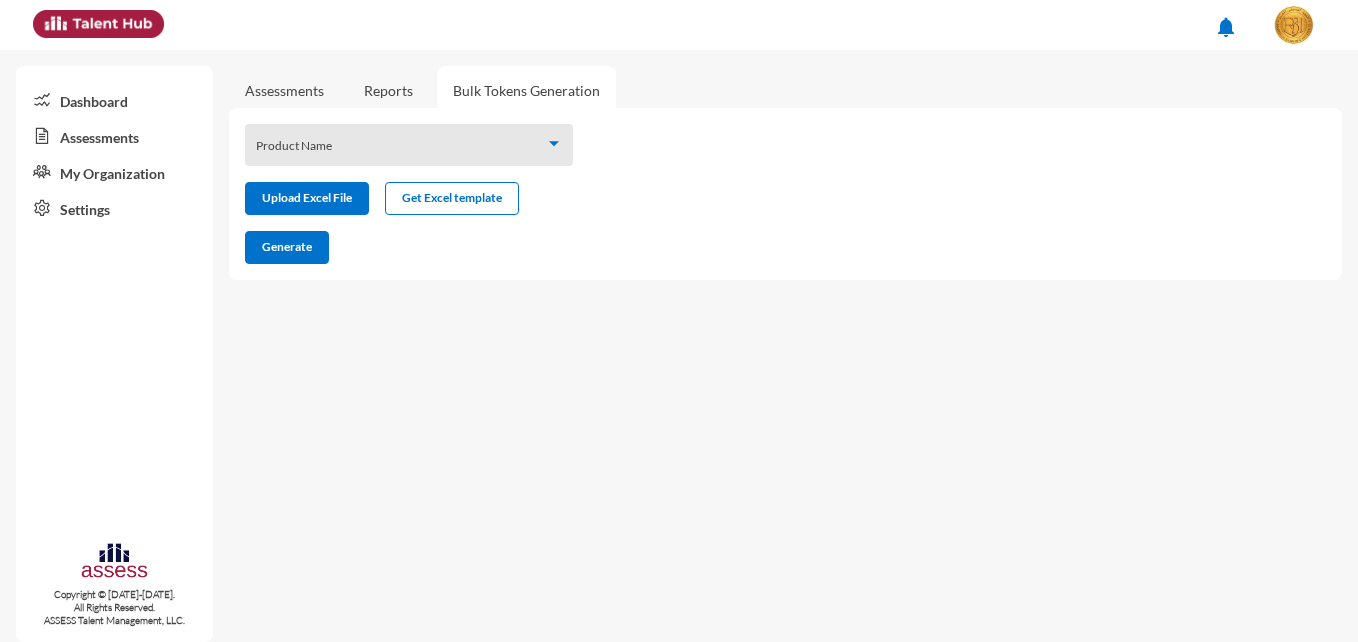 click on "Reports" 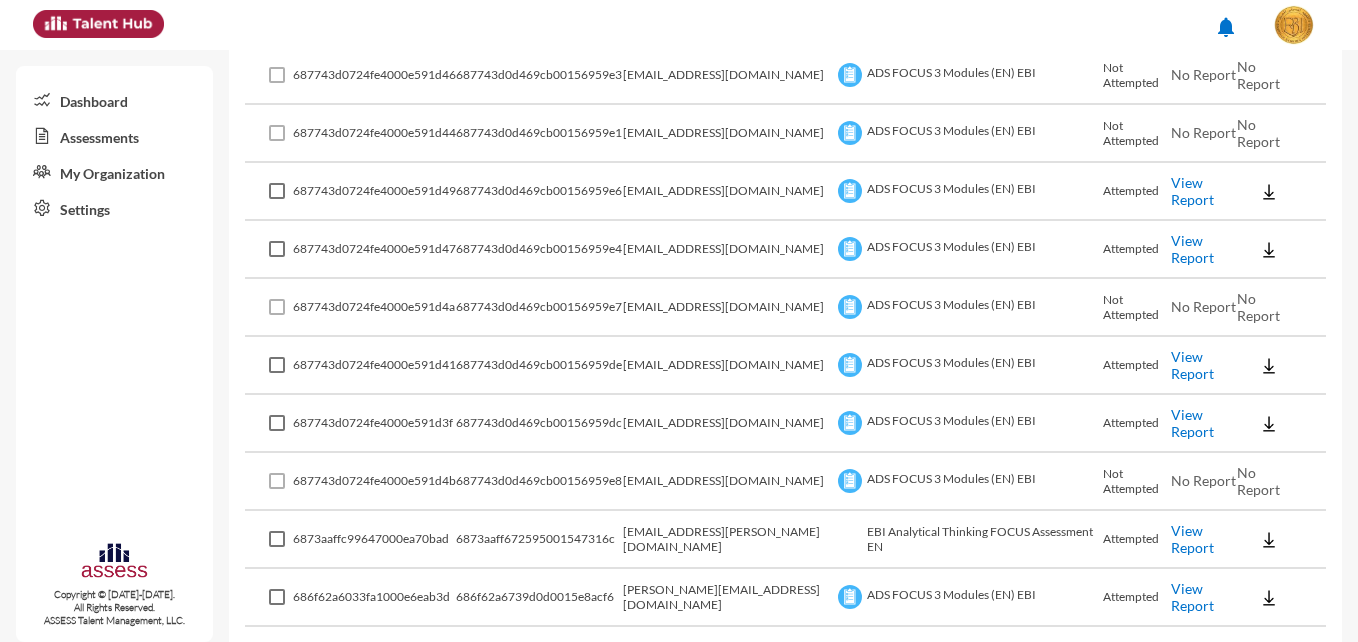 scroll, scrollTop: 1239, scrollLeft: 0, axis: vertical 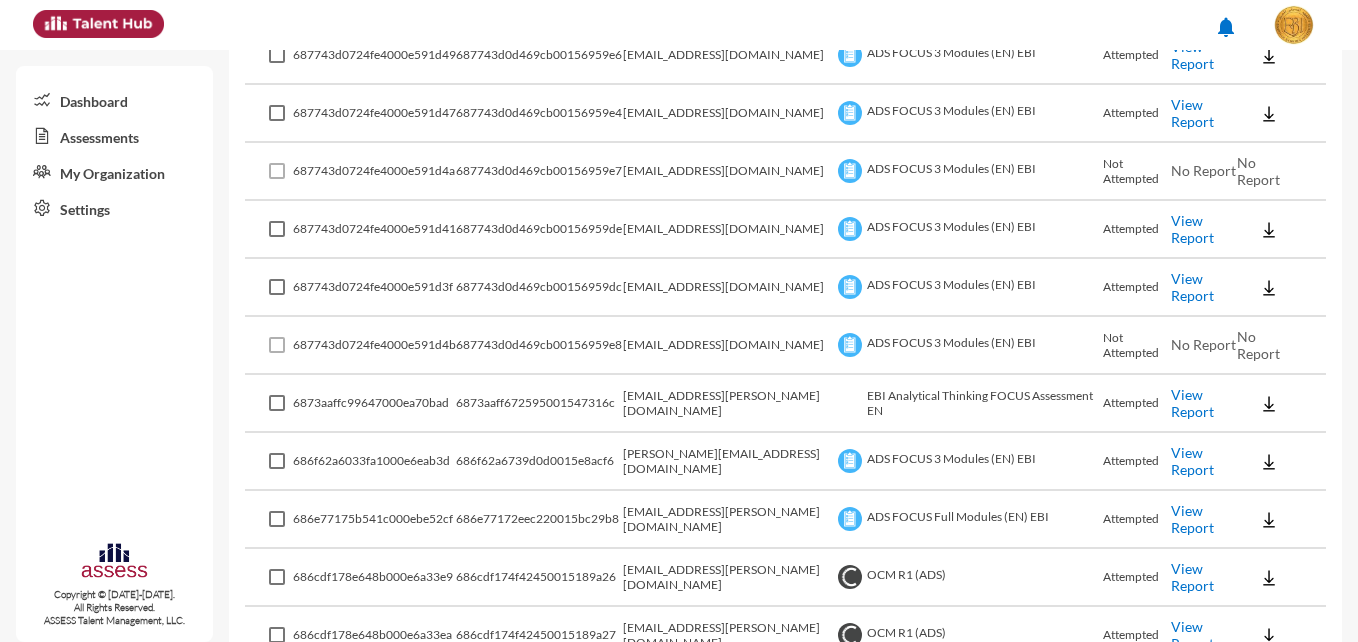 drag, startPoint x: 833, startPoint y: 394, endPoint x: 867, endPoint y: 415, distance: 39.962482 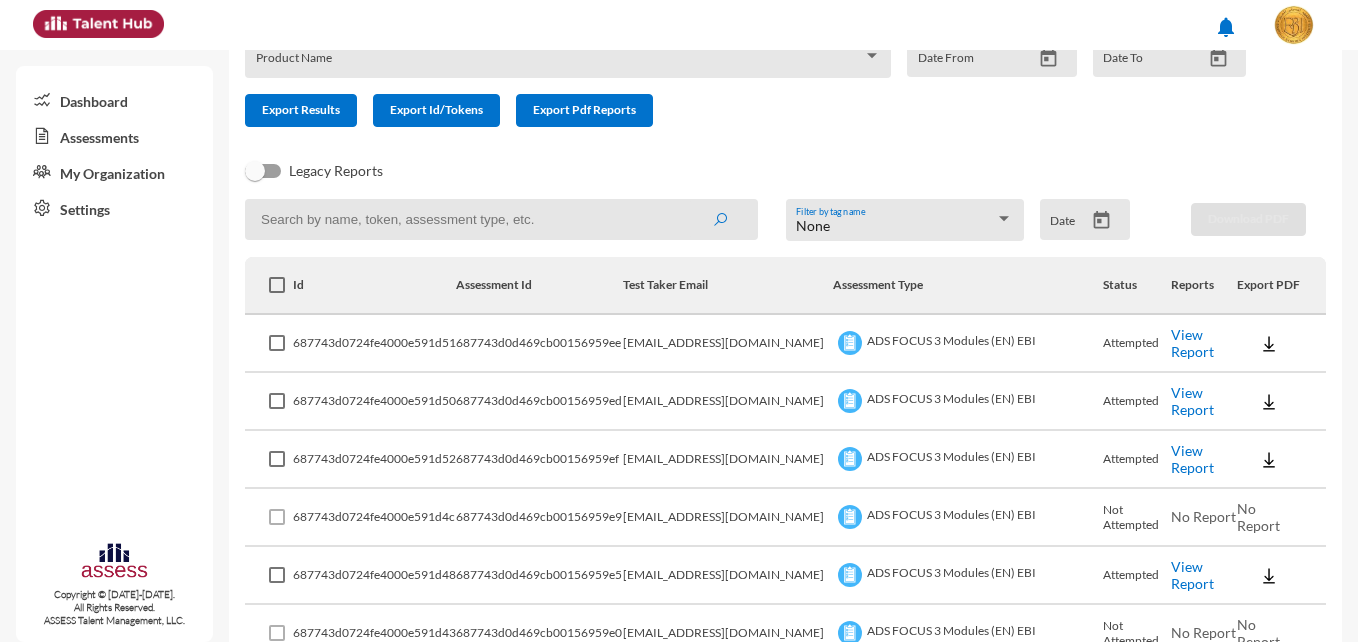 scroll, scrollTop: 0, scrollLeft: 0, axis: both 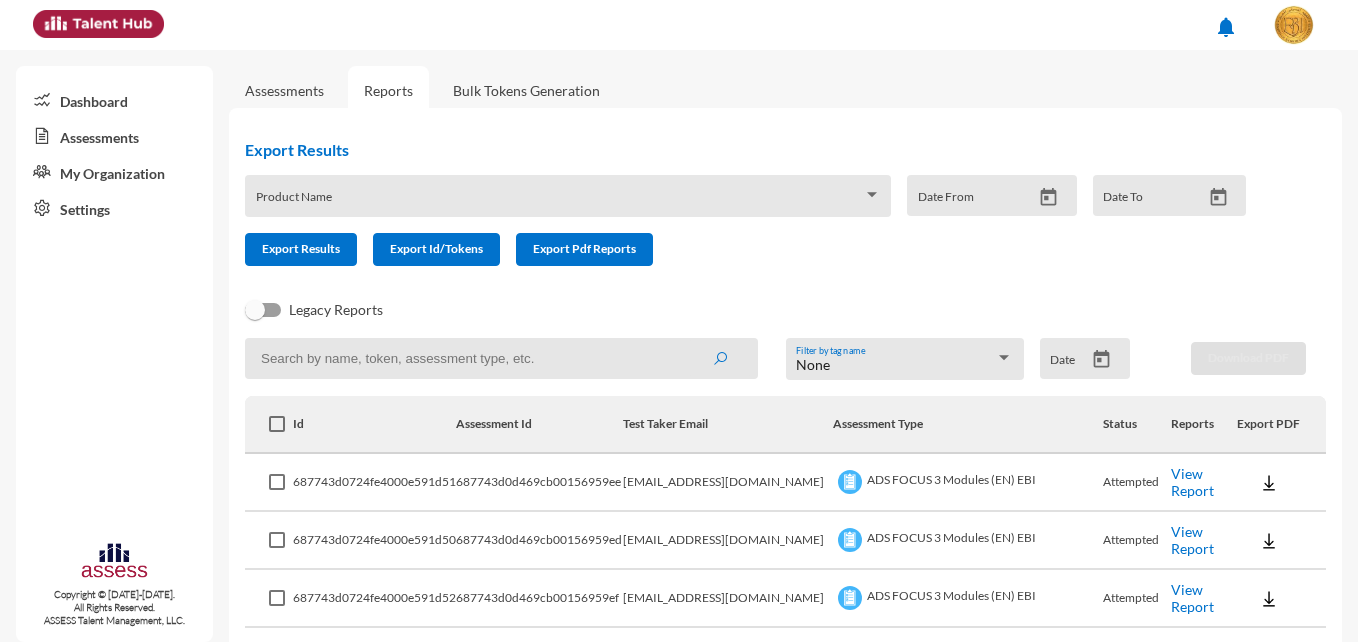 click on "Bulk Tokens Generation" 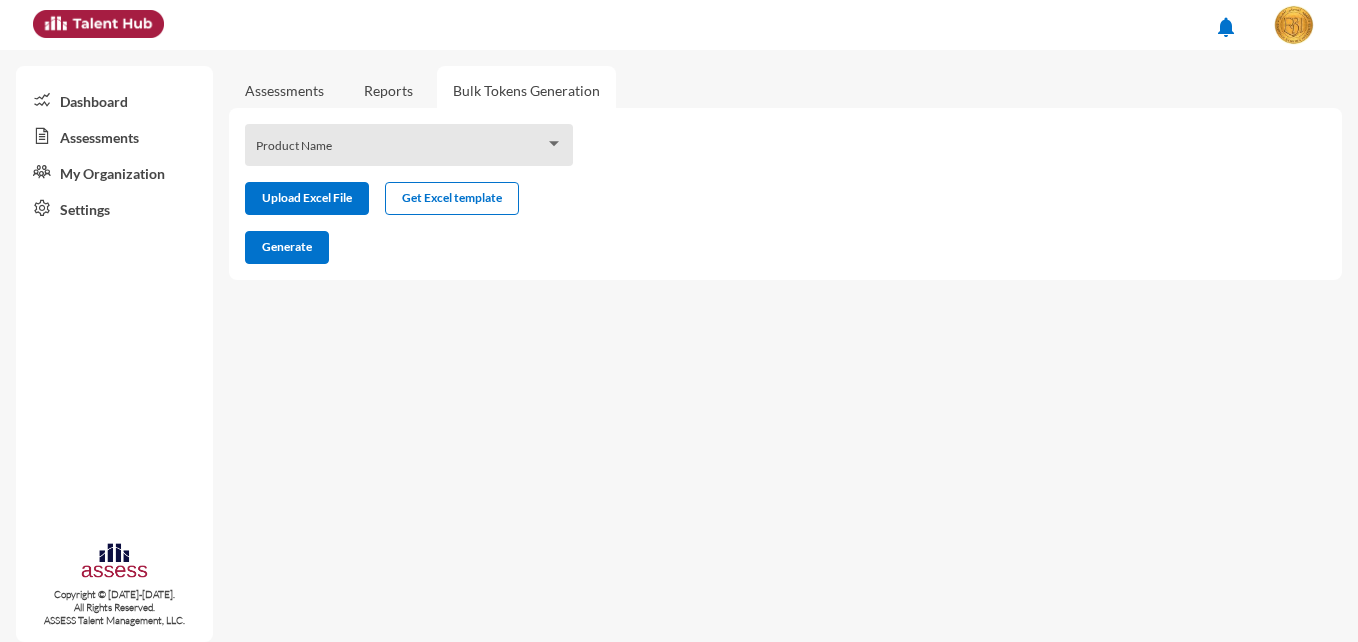 click on "Product Name" 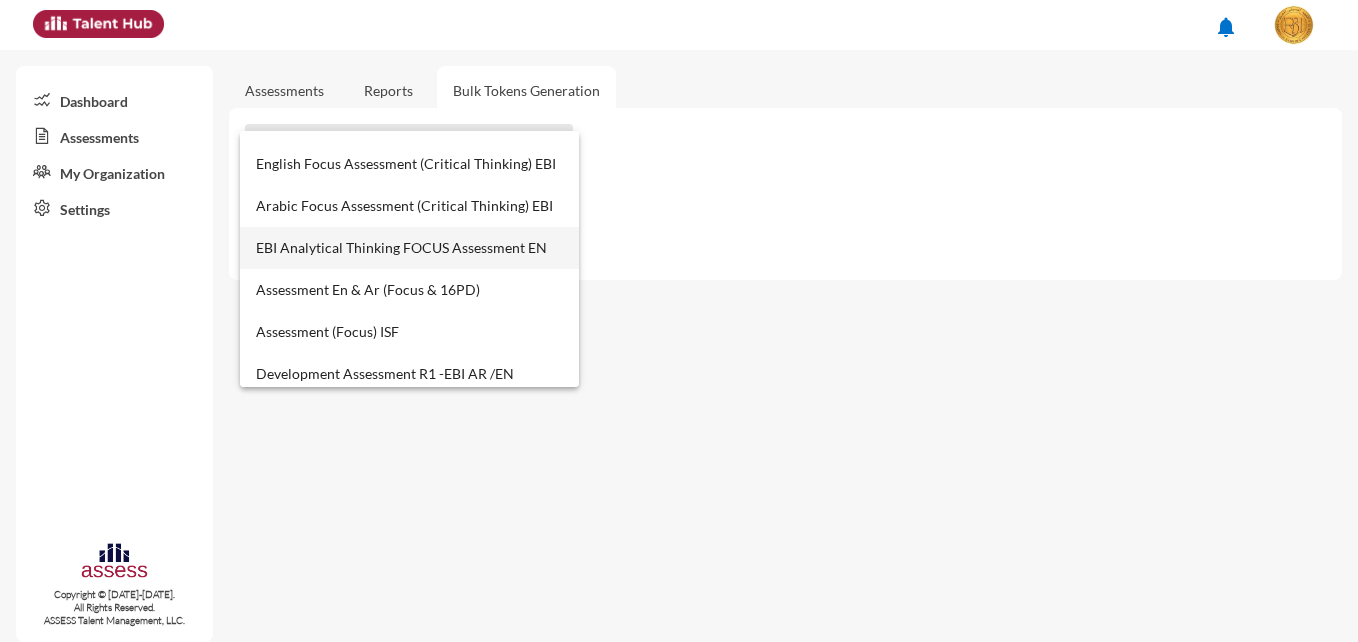 scroll, scrollTop: 900, scrollLeft: 0, axis: vertical 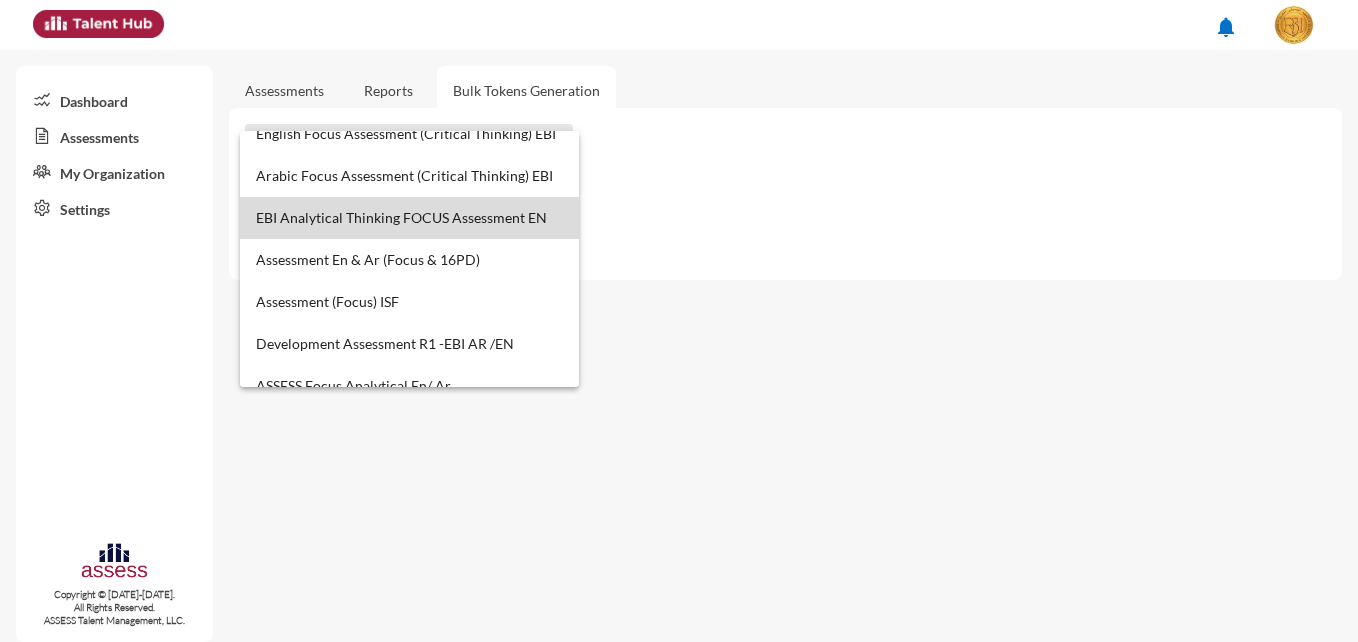 click on "EBI Analytical Thinking FOCUS Assessment EN" at bounding box center [409, 218] 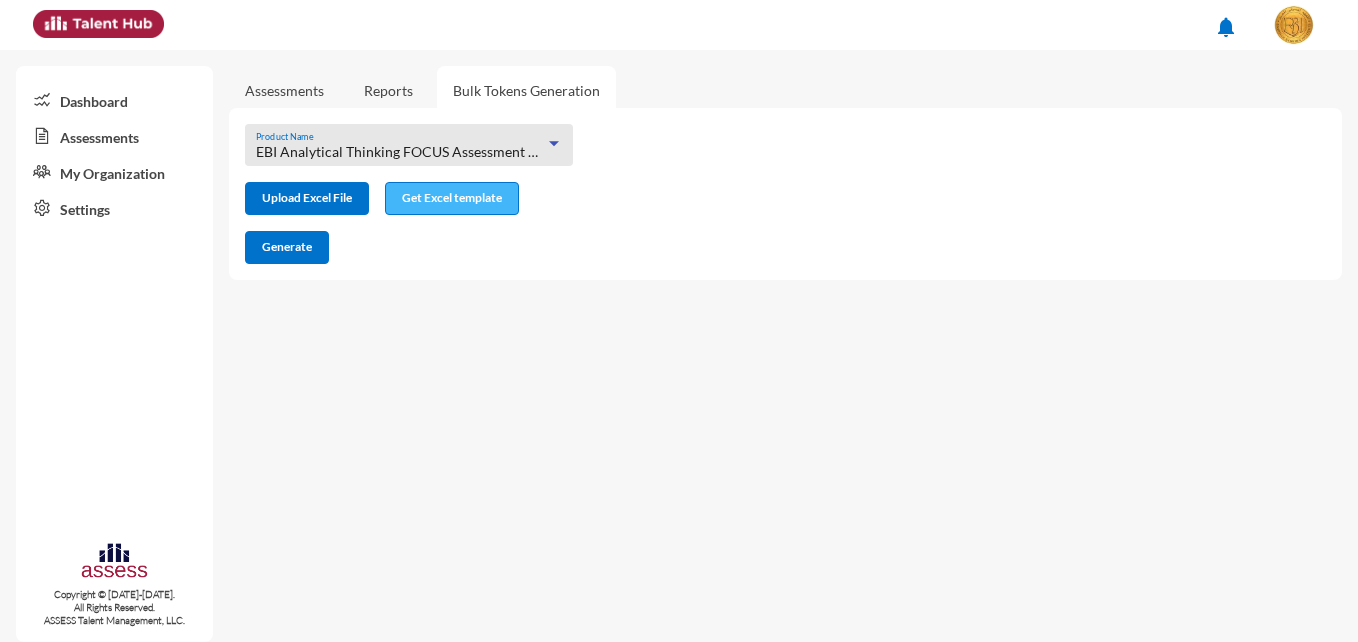 click on "Get Excel template" 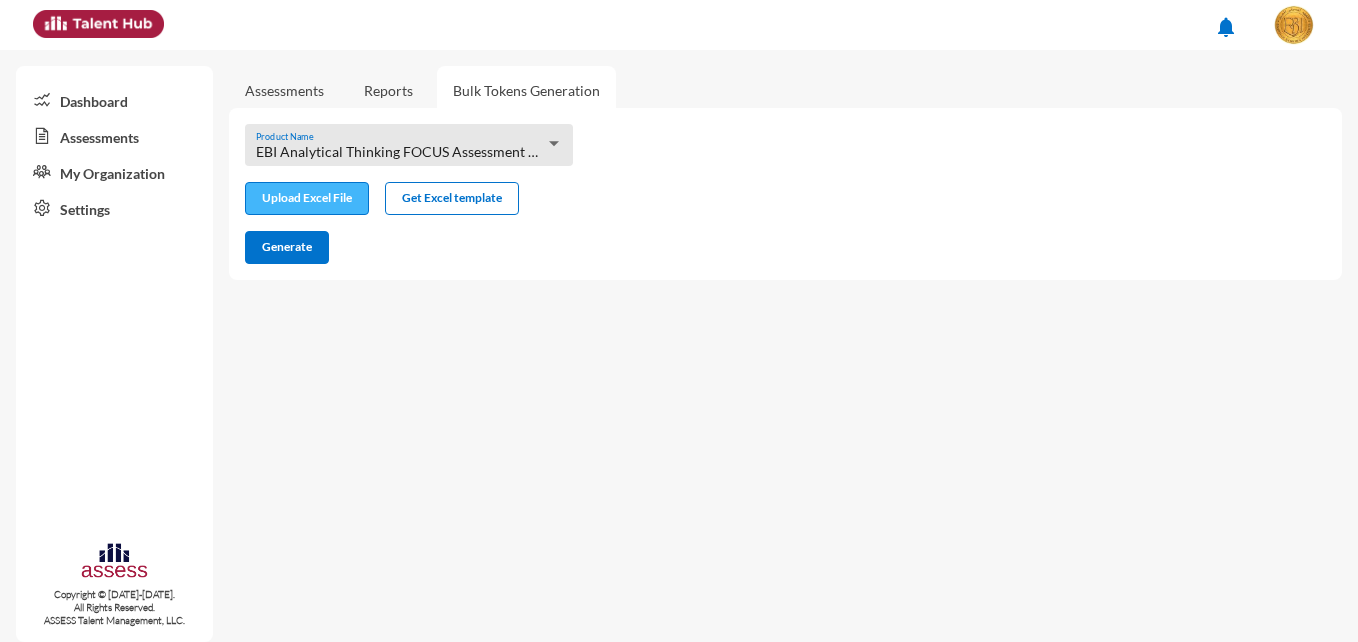 click 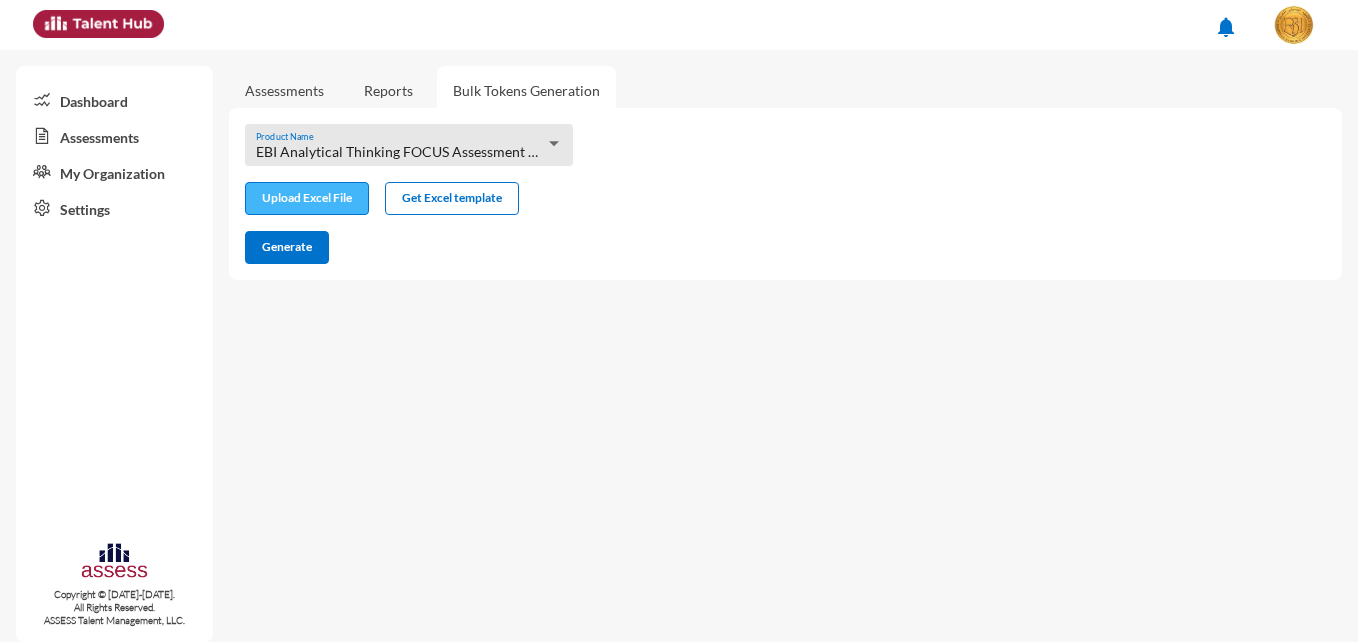 type on "C:\fakepath\excel (2).xlsx" 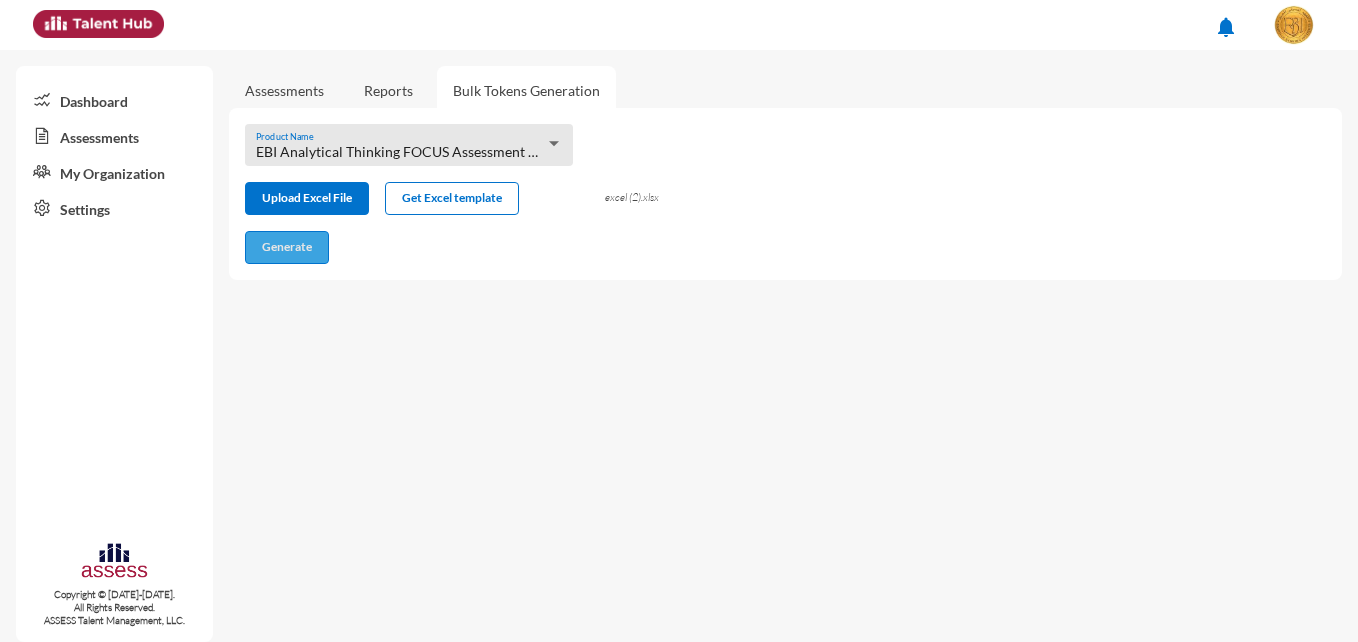 click on "Generate" 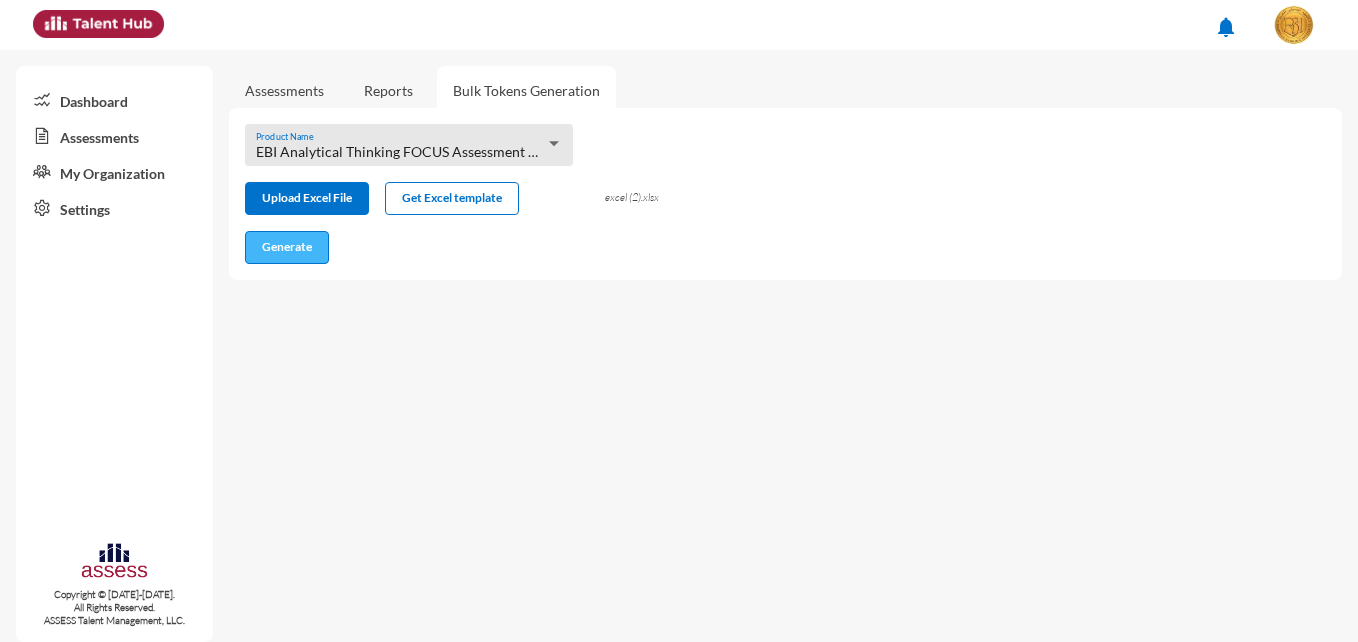 click on "Generate" 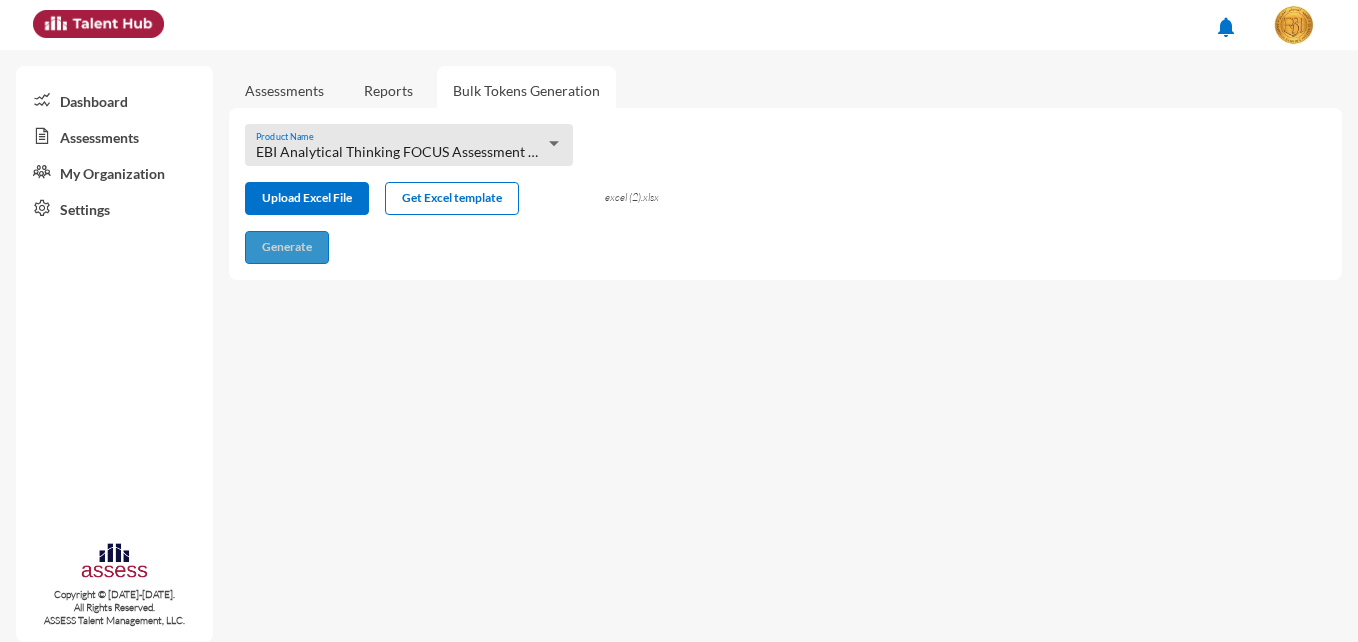 click on "Generate" 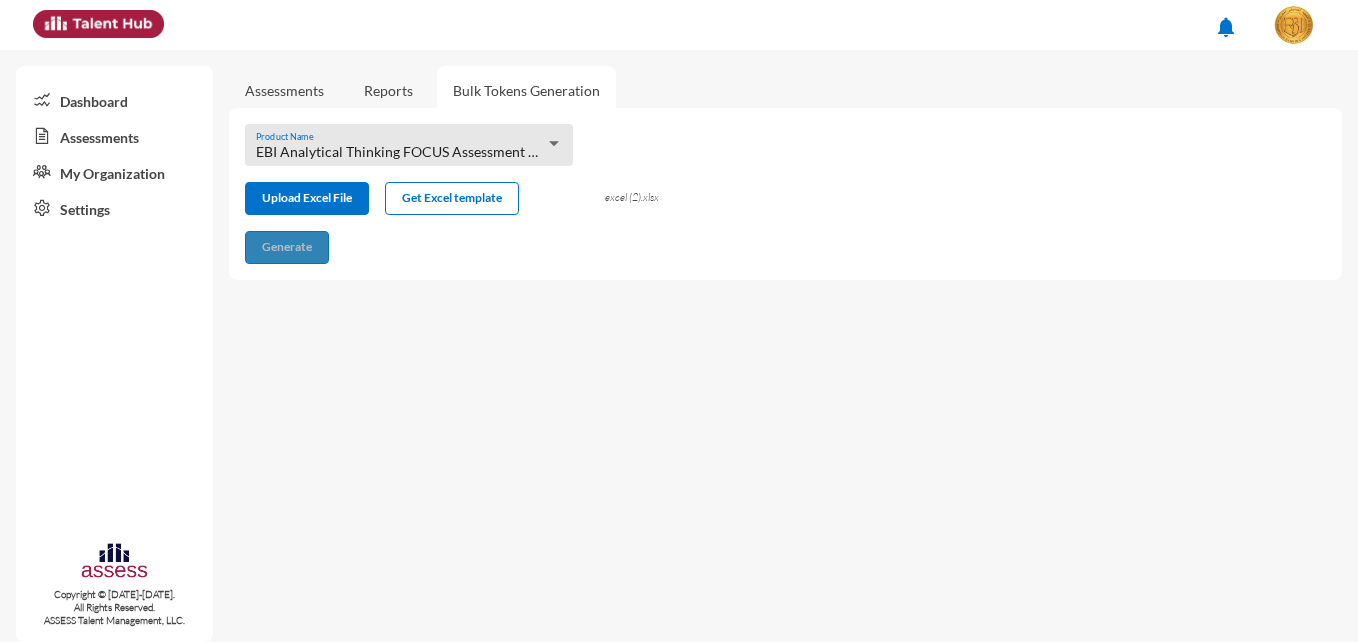 click on "Generate" 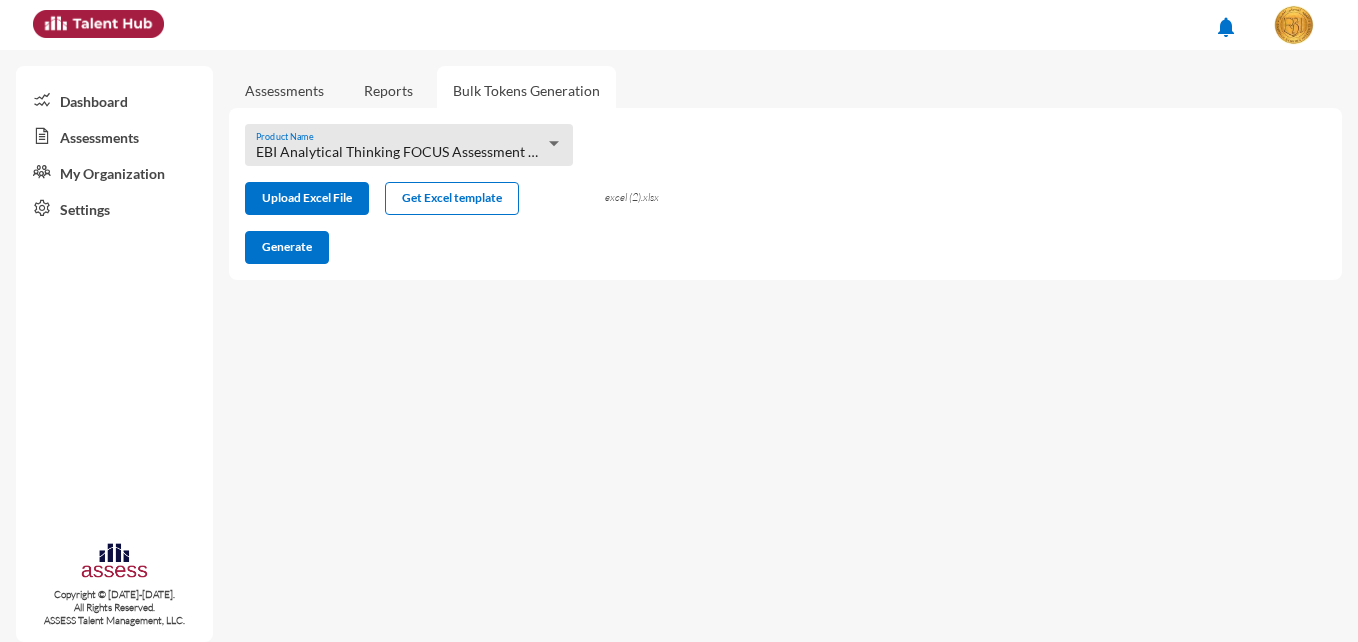 click on "excel (2).xlsx" 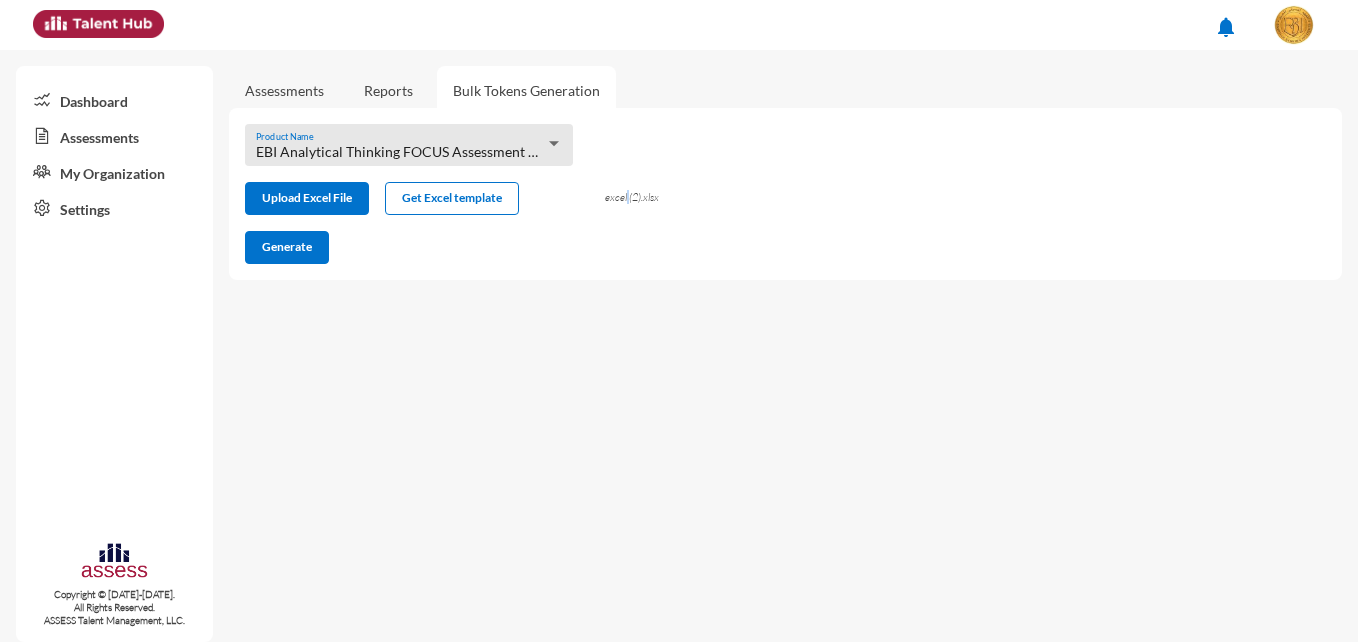 click on "excel (2).xlsx" 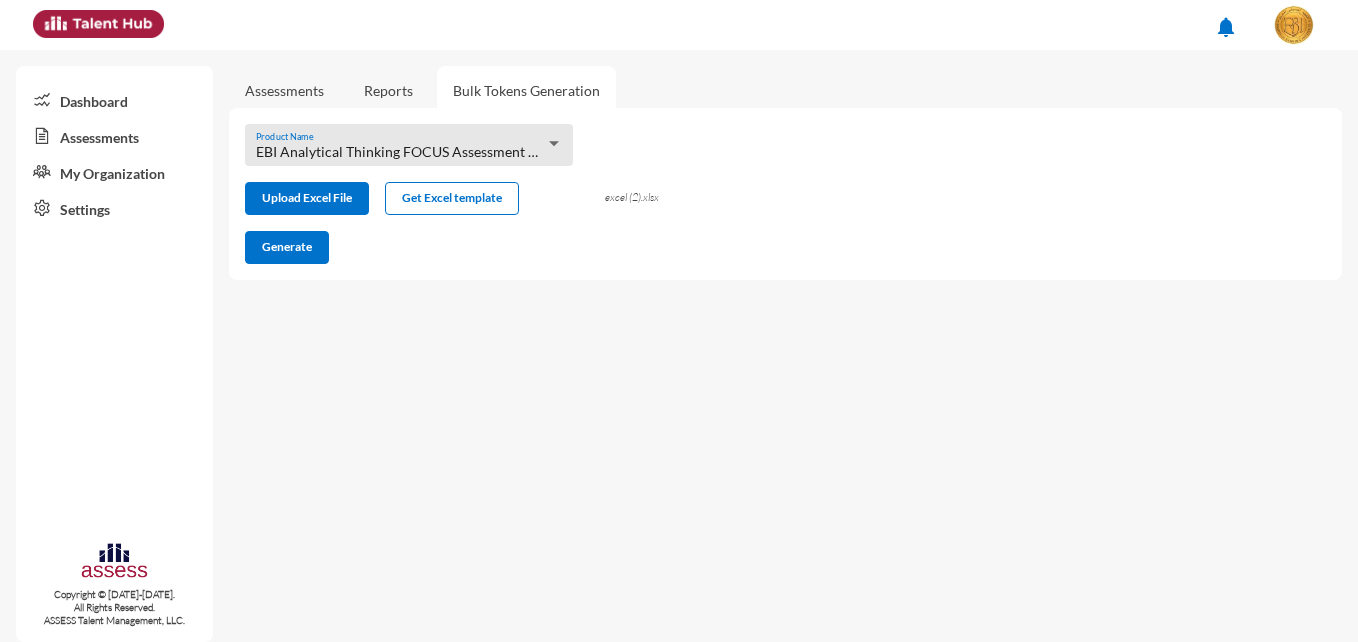 click on "Assessments  Reports  Bulk Tokens Generation EBI Analytical Thinking FOCUS Assessment EN Product Name  Upload Excel File   Get Excel template excel (2).xlsx  Generate" 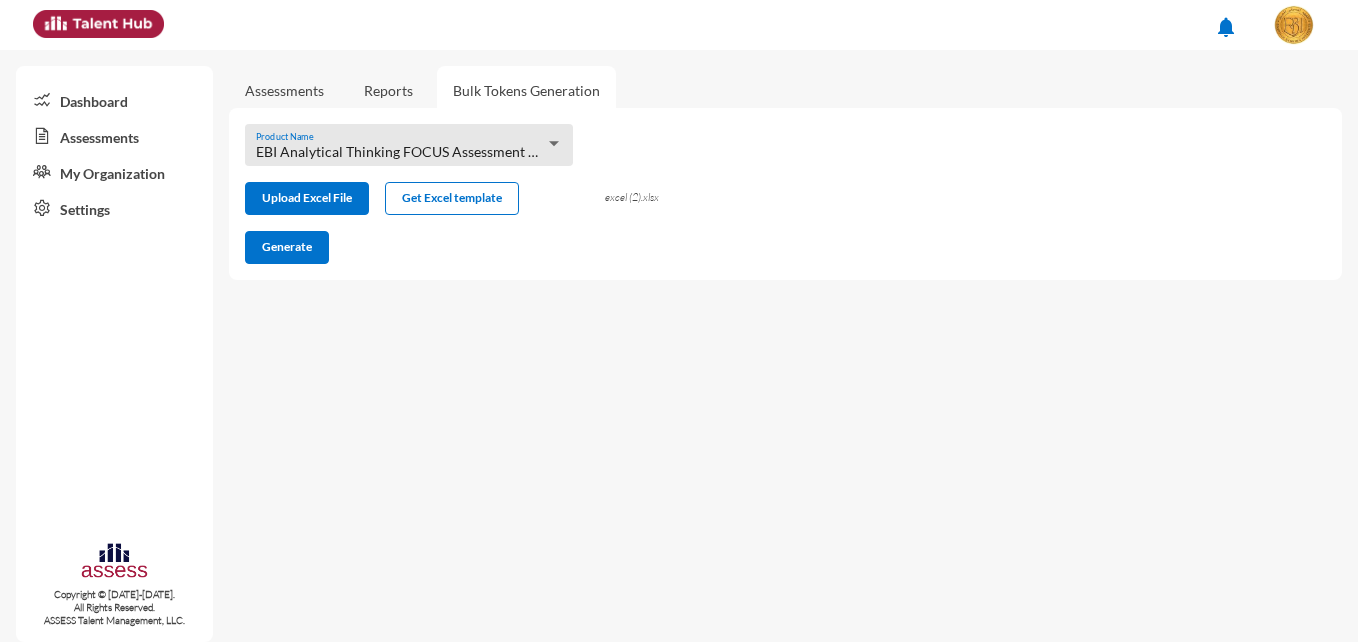 click on "excel (2).xlsx" 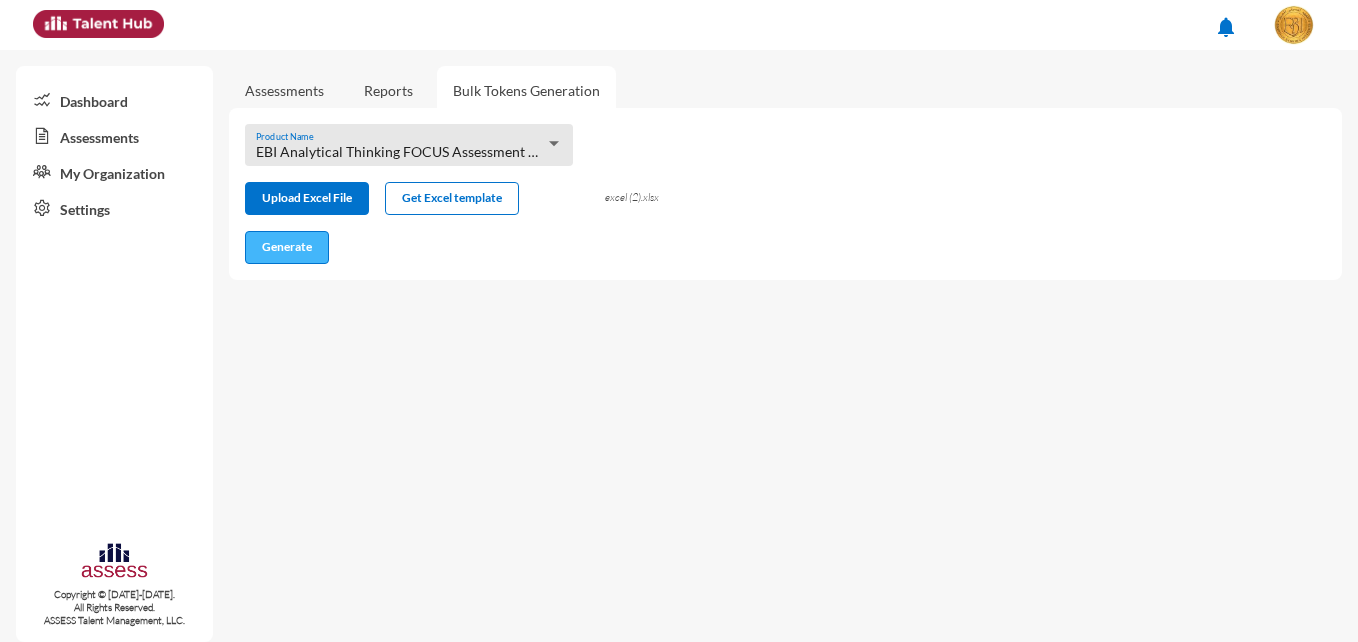 click on "Generate" 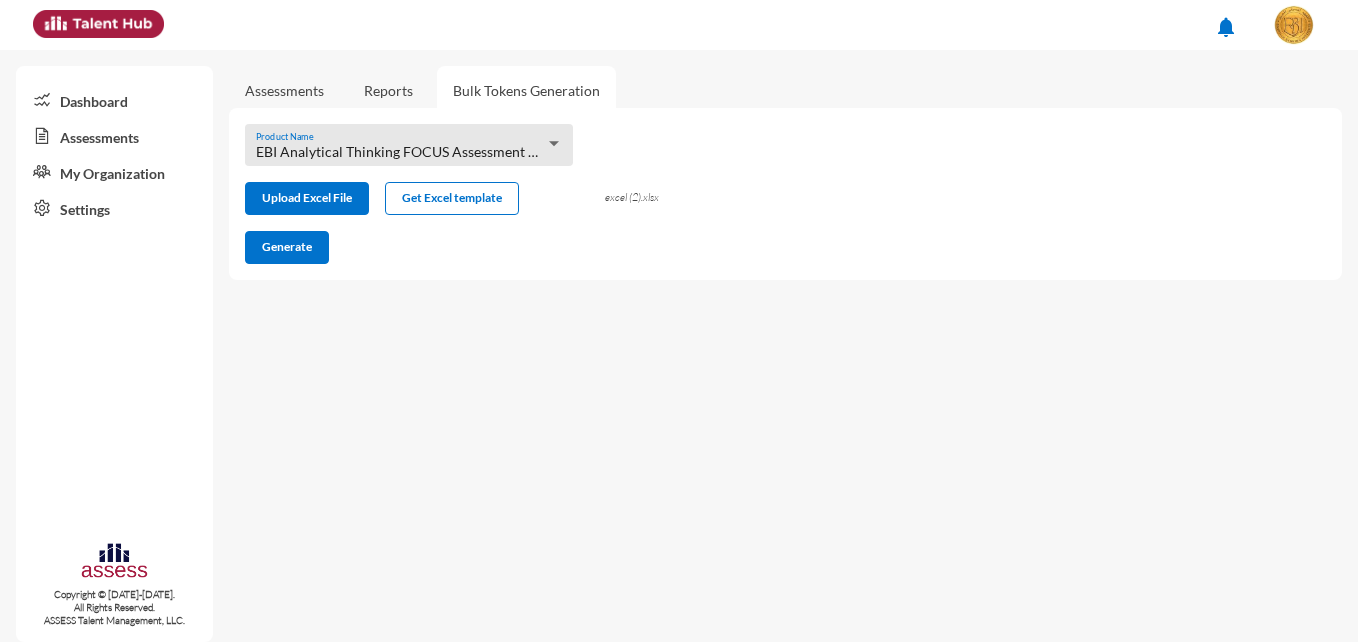 click on "excel (2).xlsx" 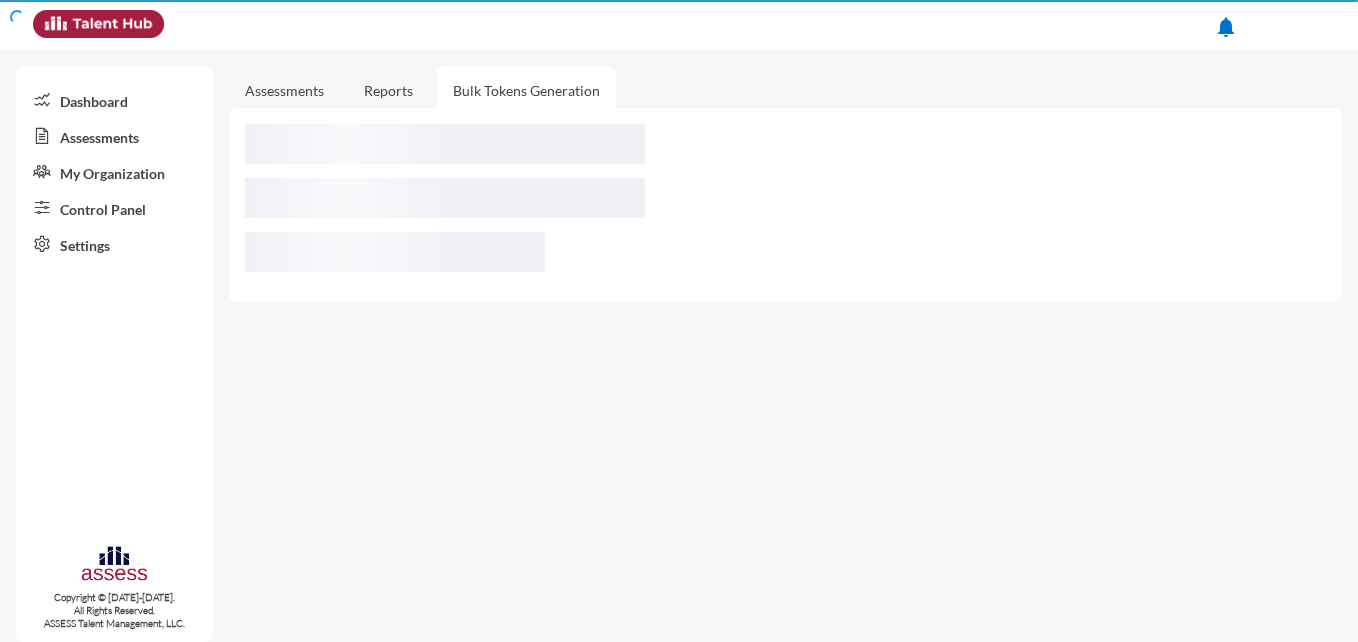 scroll, scrollTop: 0, scrollLeft: 0, axis: both 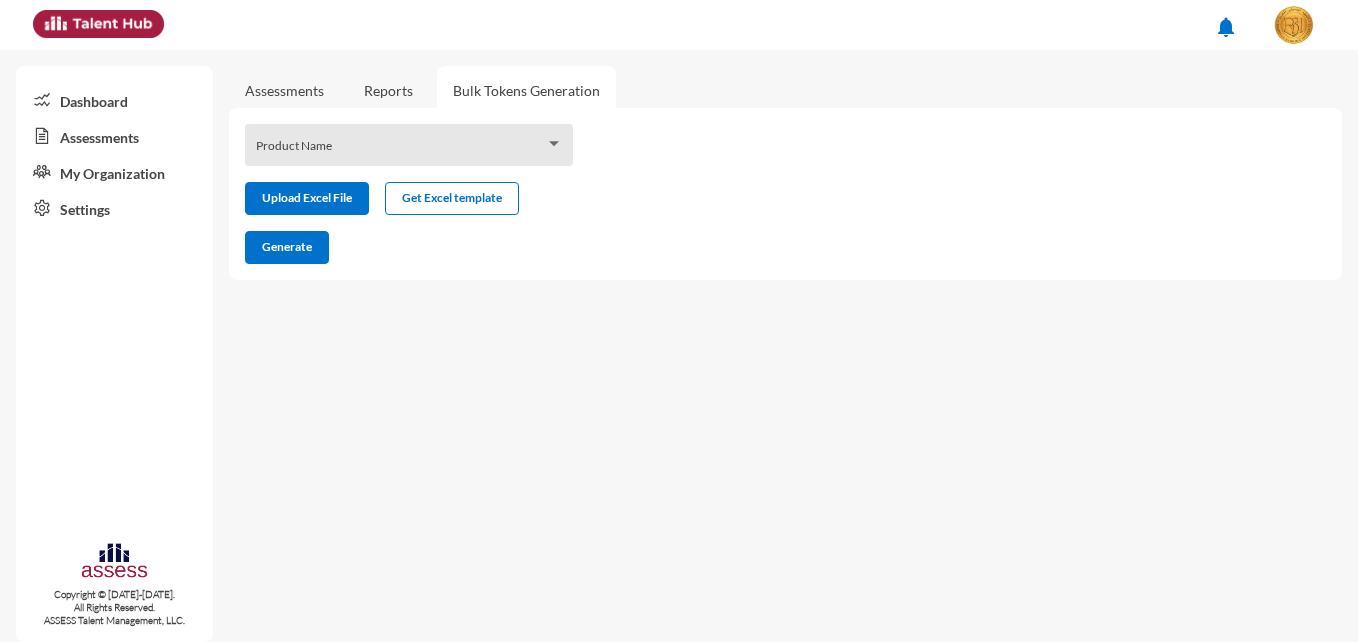 click at bounding box center [400, 152] 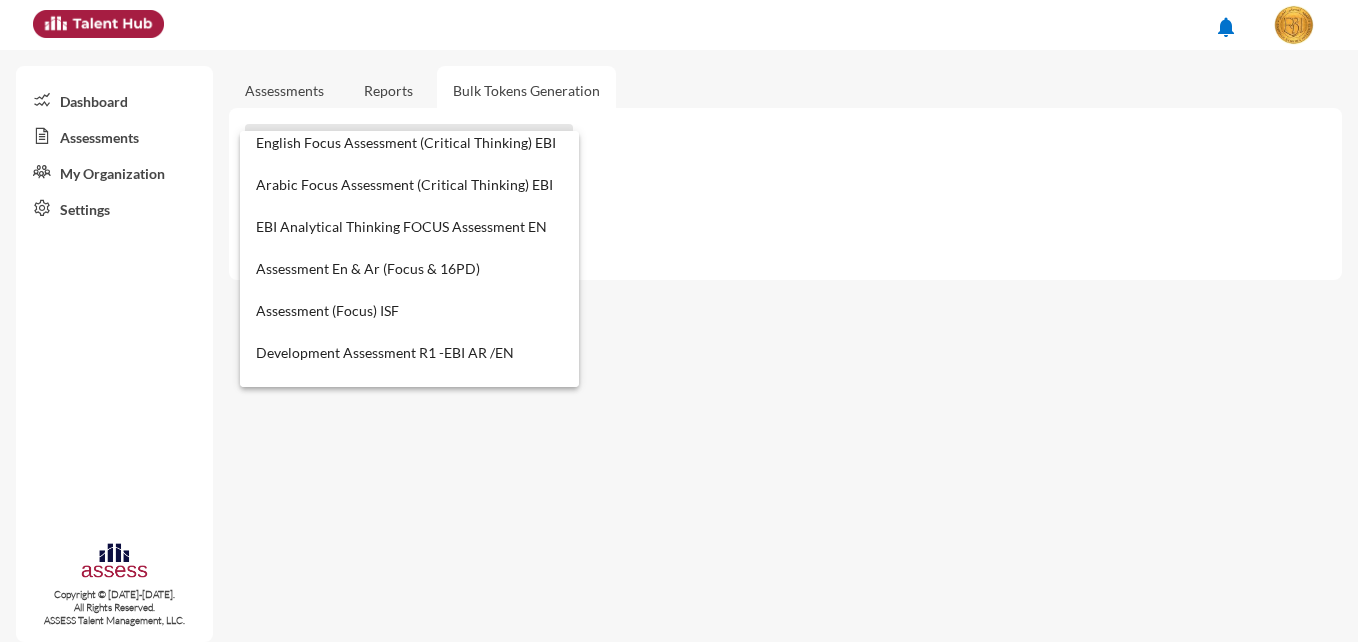 scroll, scrollTop: 846, scrollLeft: 0, axis: vertical 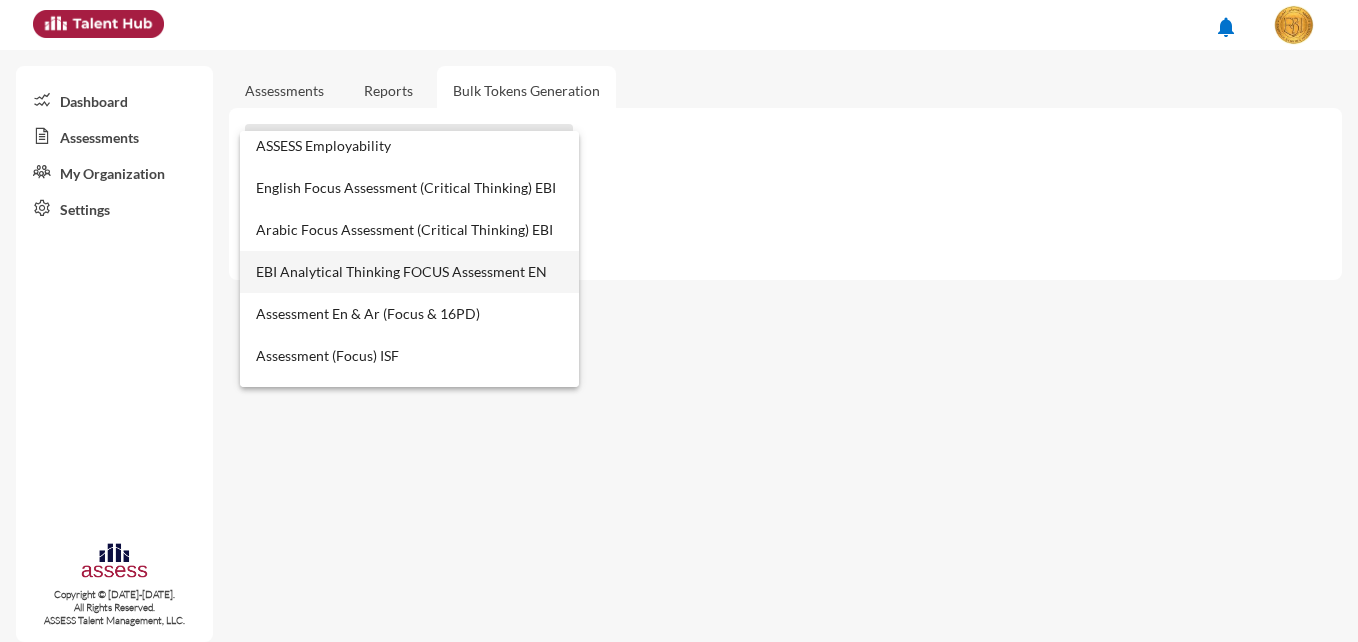 click on "EBI Analytical Thinking FOCUS Assessment EN" at bounding box center [409, 272] 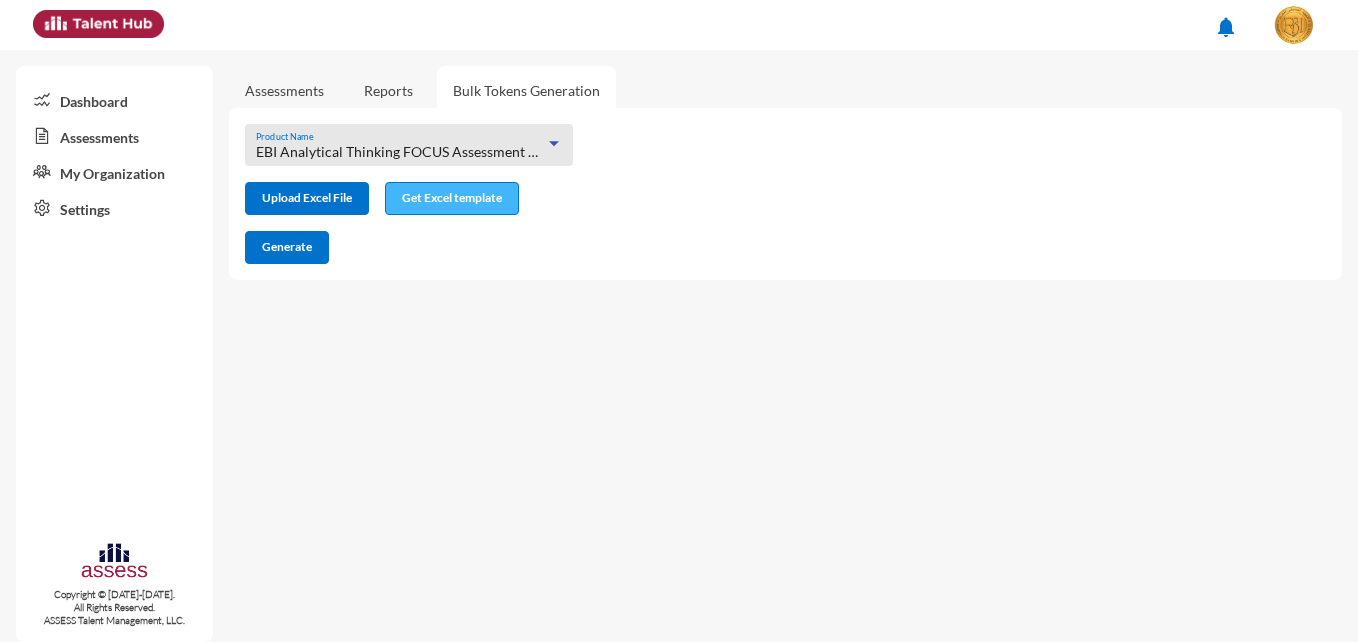 click on "Get Excel template" 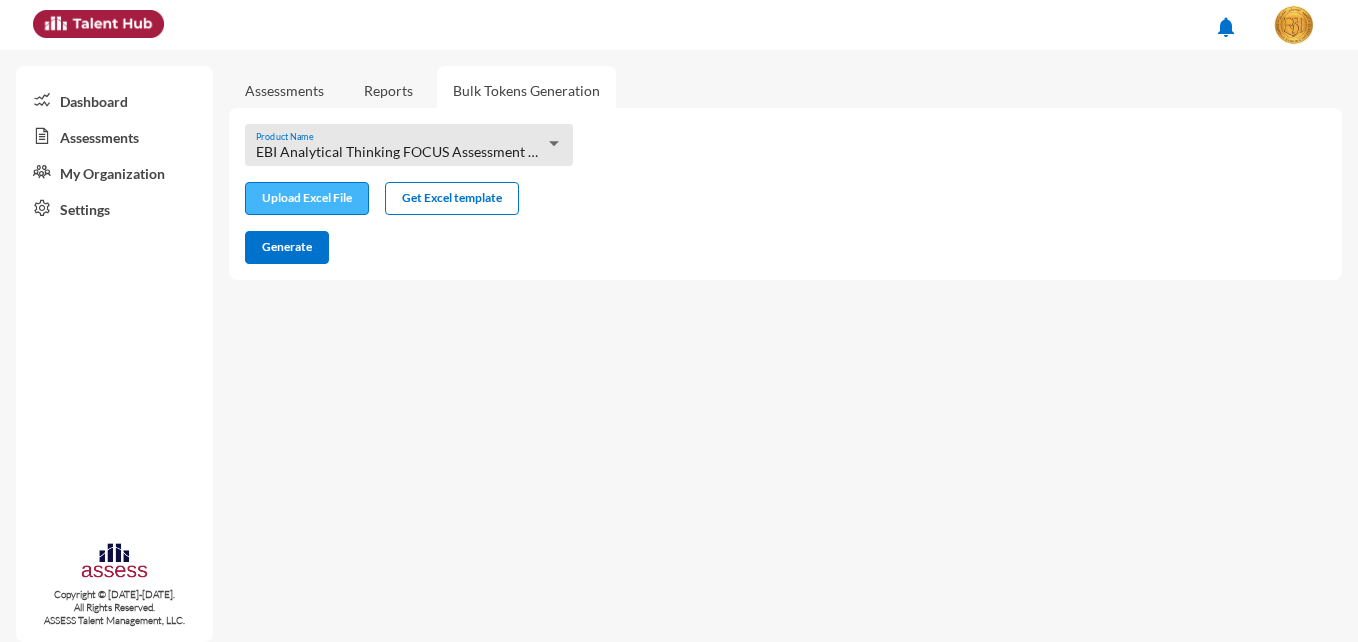 click 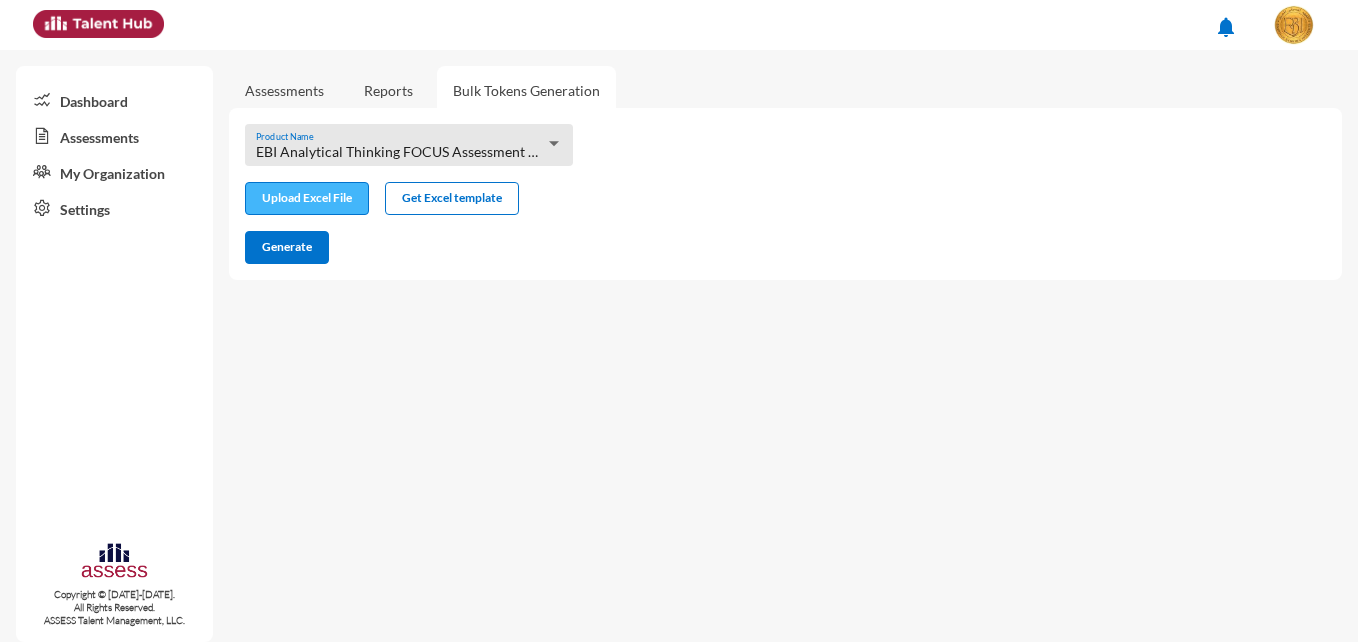 type on "C:\fakepath\excel (3).xlsx" 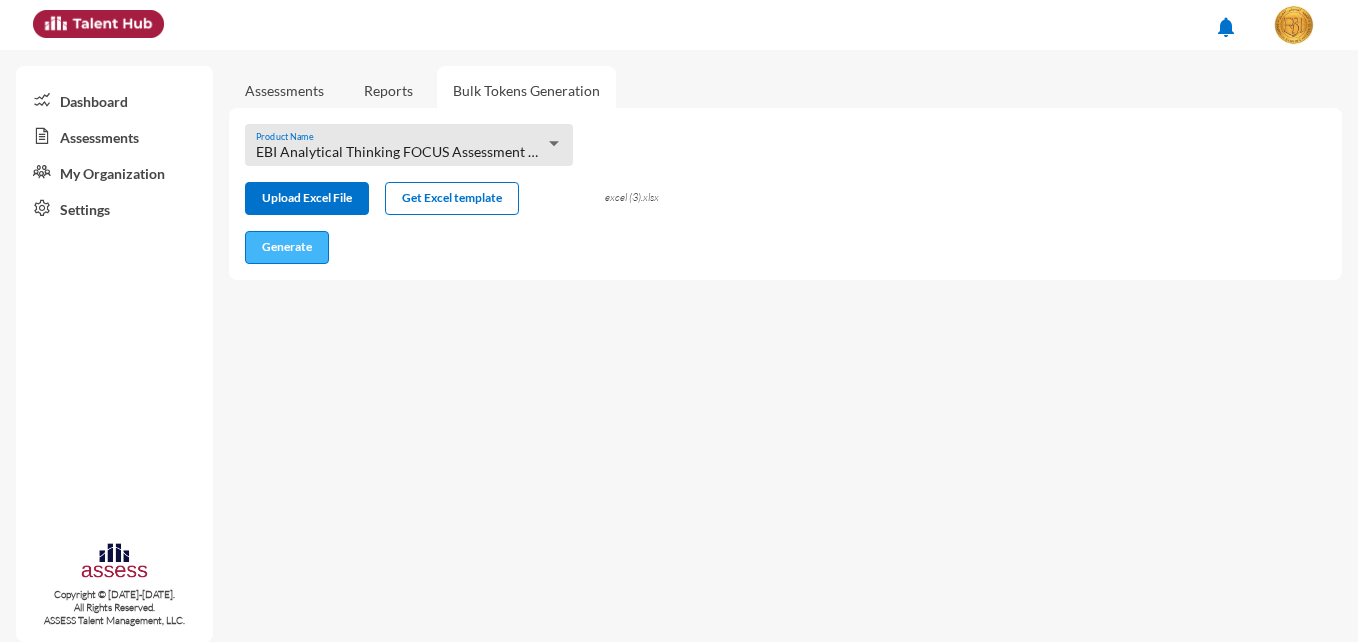 click on "Generate" 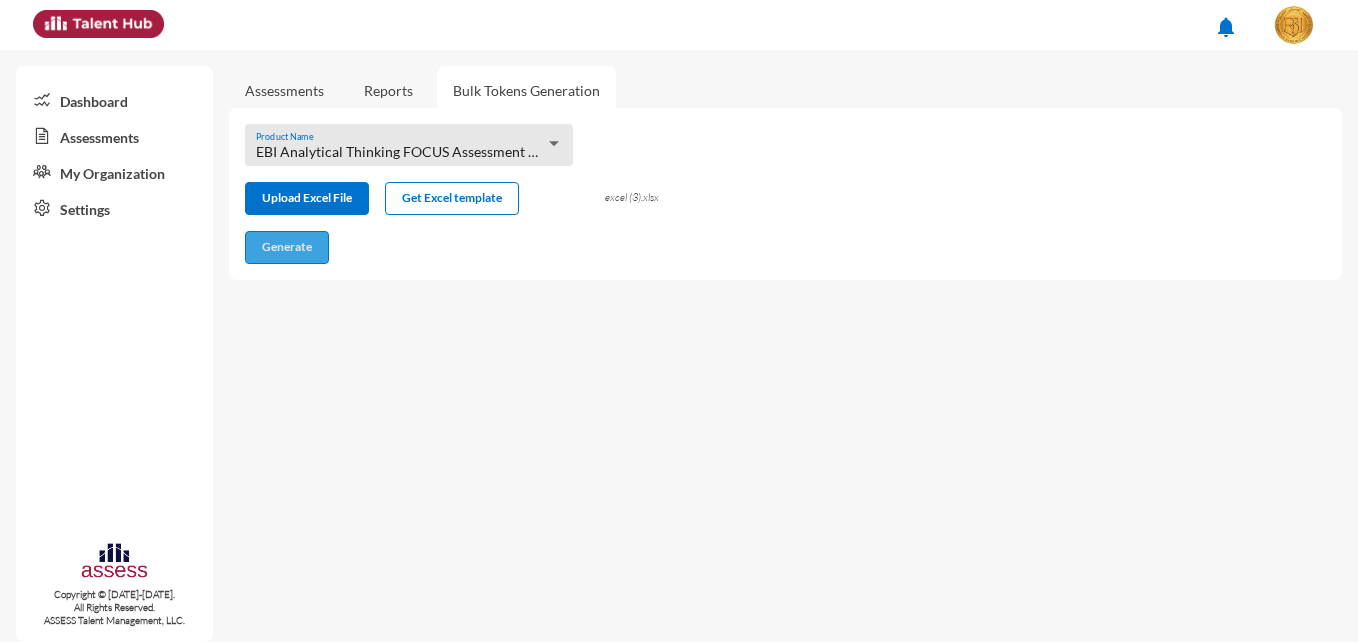 click on "Generate" 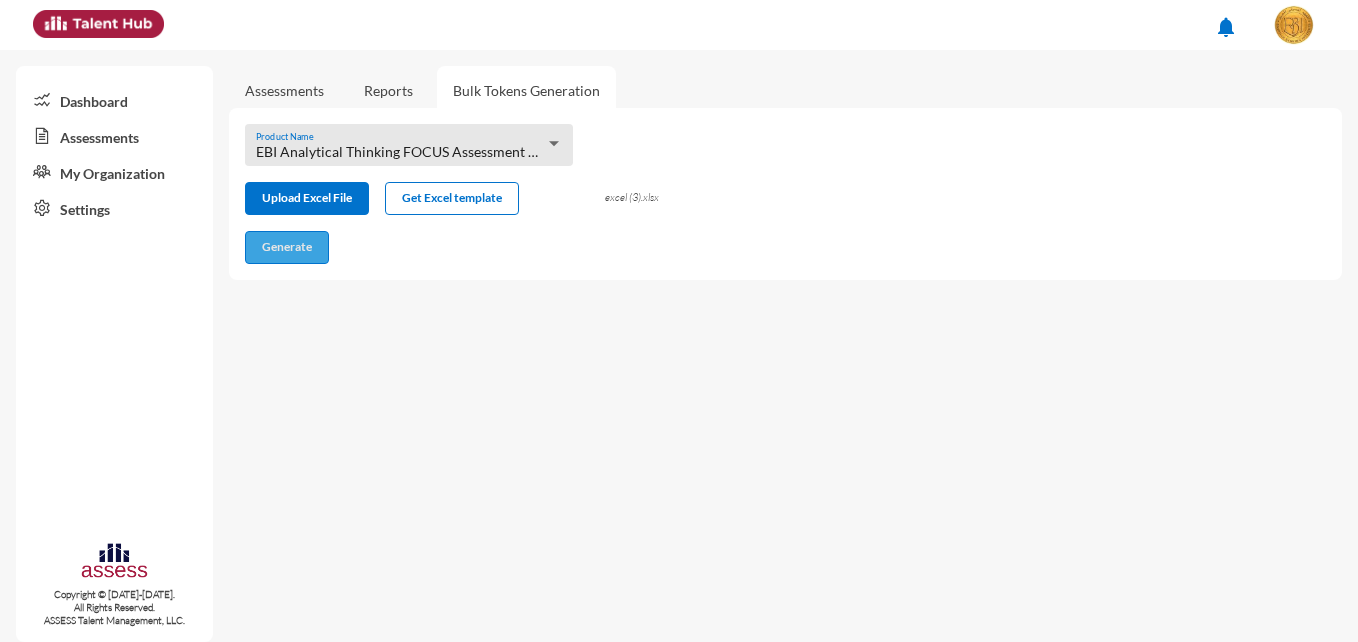 click on "Generate" 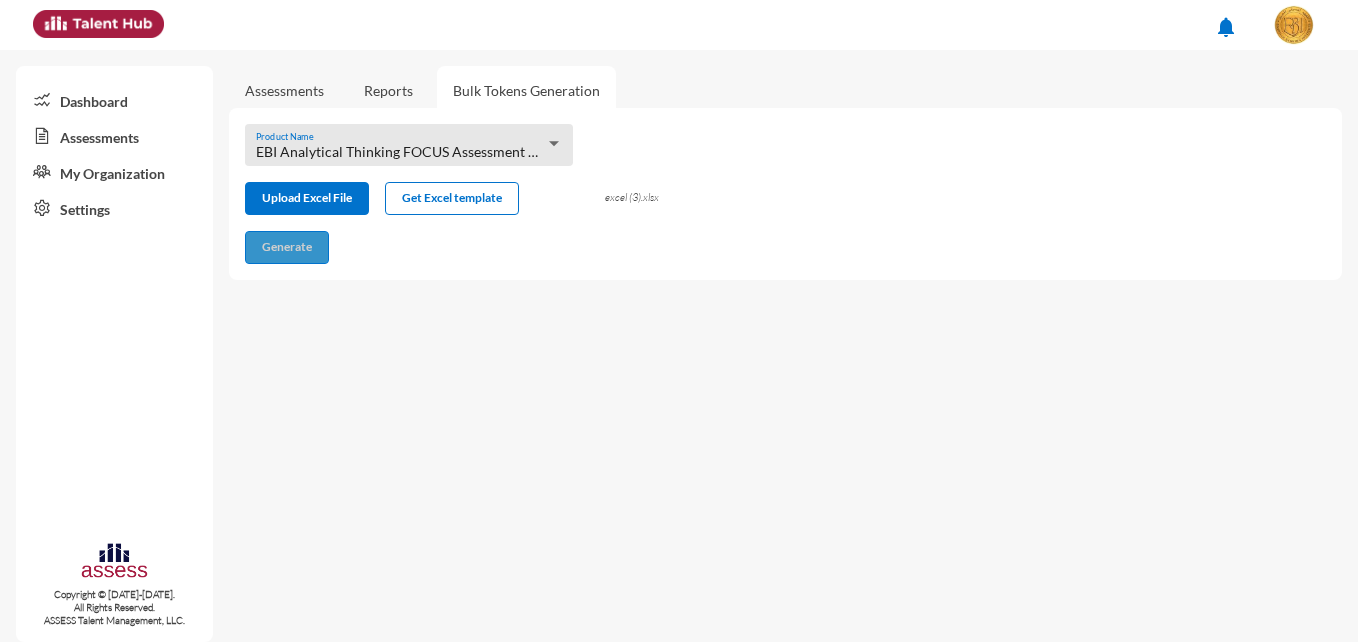 click on "Generate" 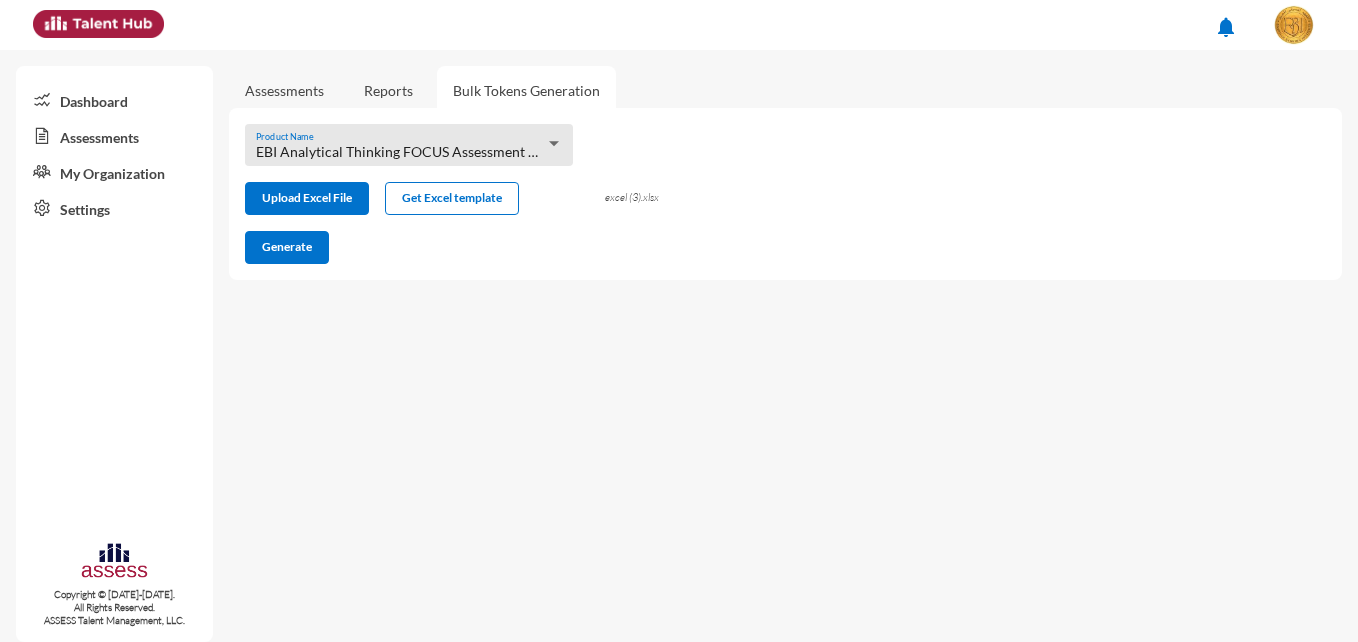 click on "excel (3).xlsx" 